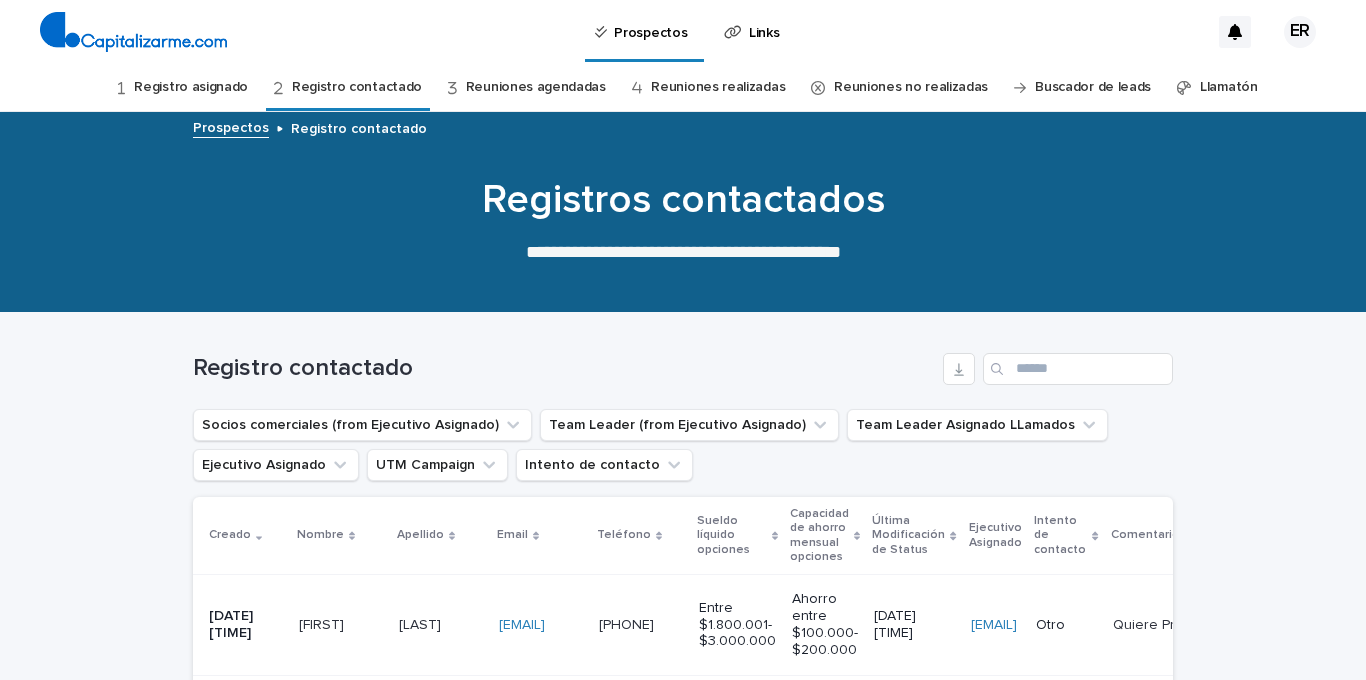 scroll, scrollTop: 0, scrollLeft: 0, axis: both 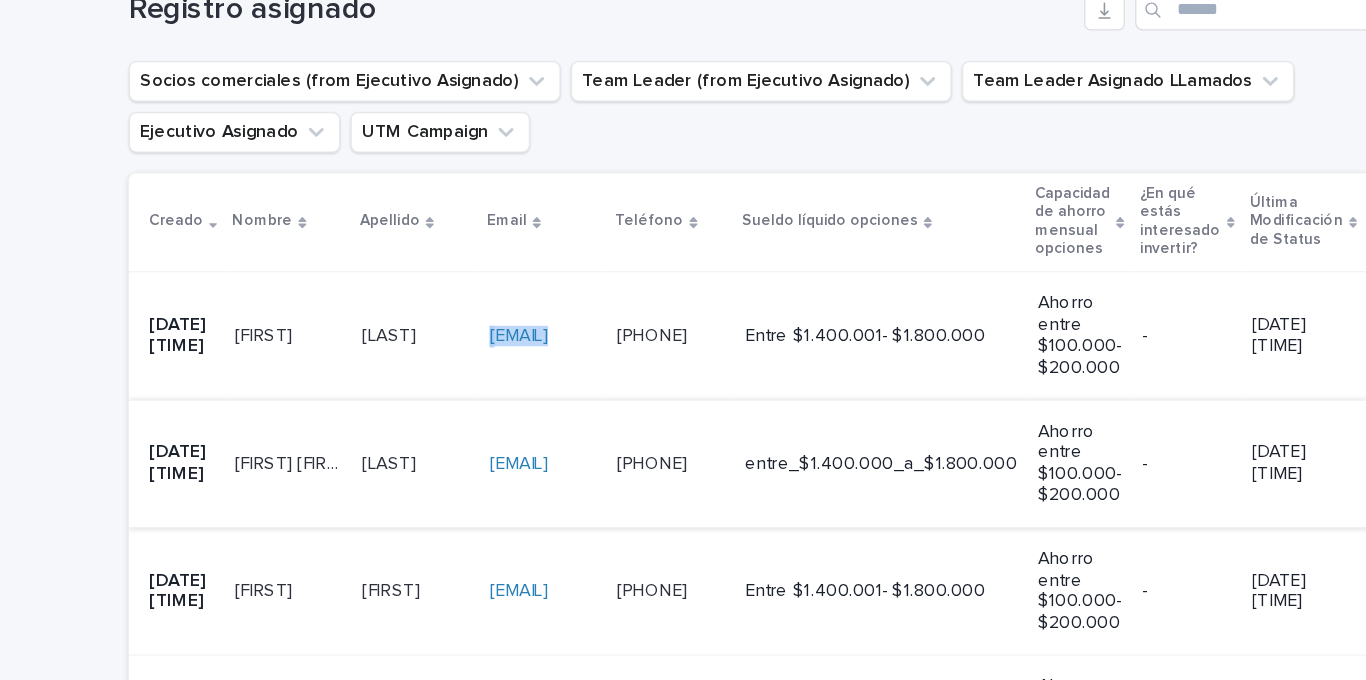 drag, startPoint x: 689, startPoint y: 384, endPoint x: 535, endPoint y: 367, distance: 154.93547 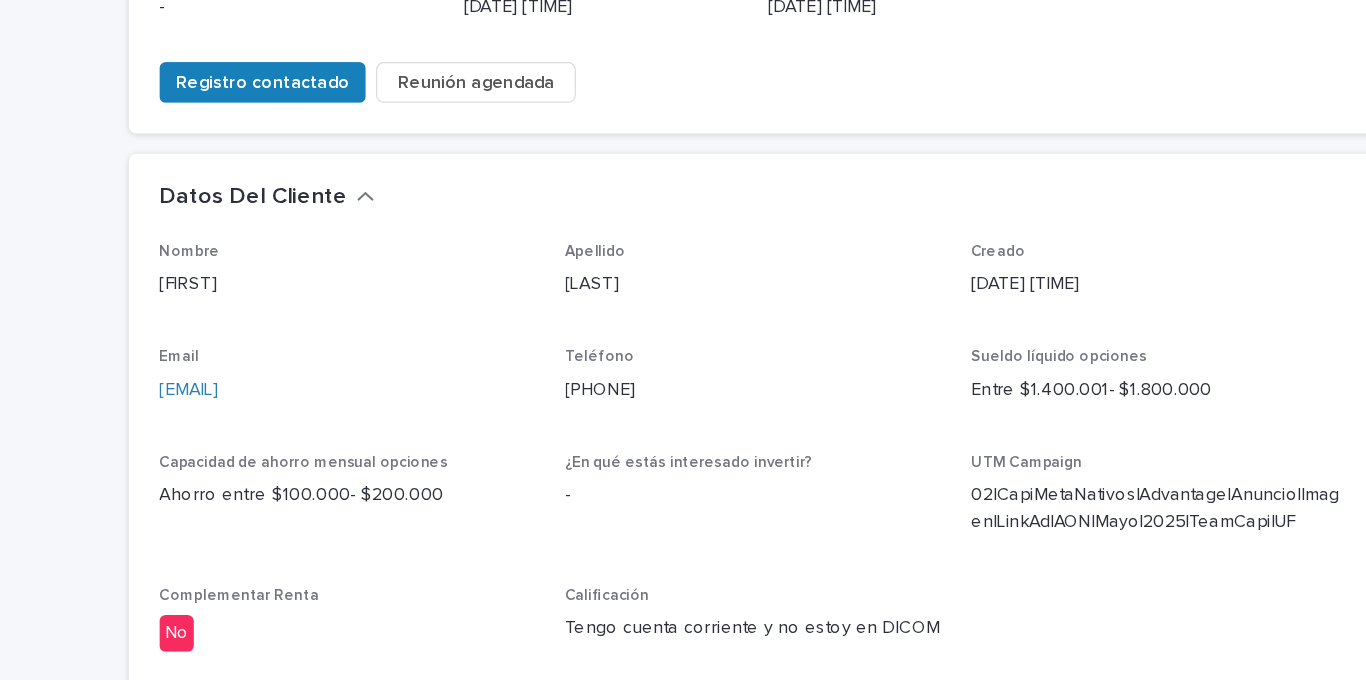 scroll, scrollTop: 411, scrollLeft: 0, axis: vertical 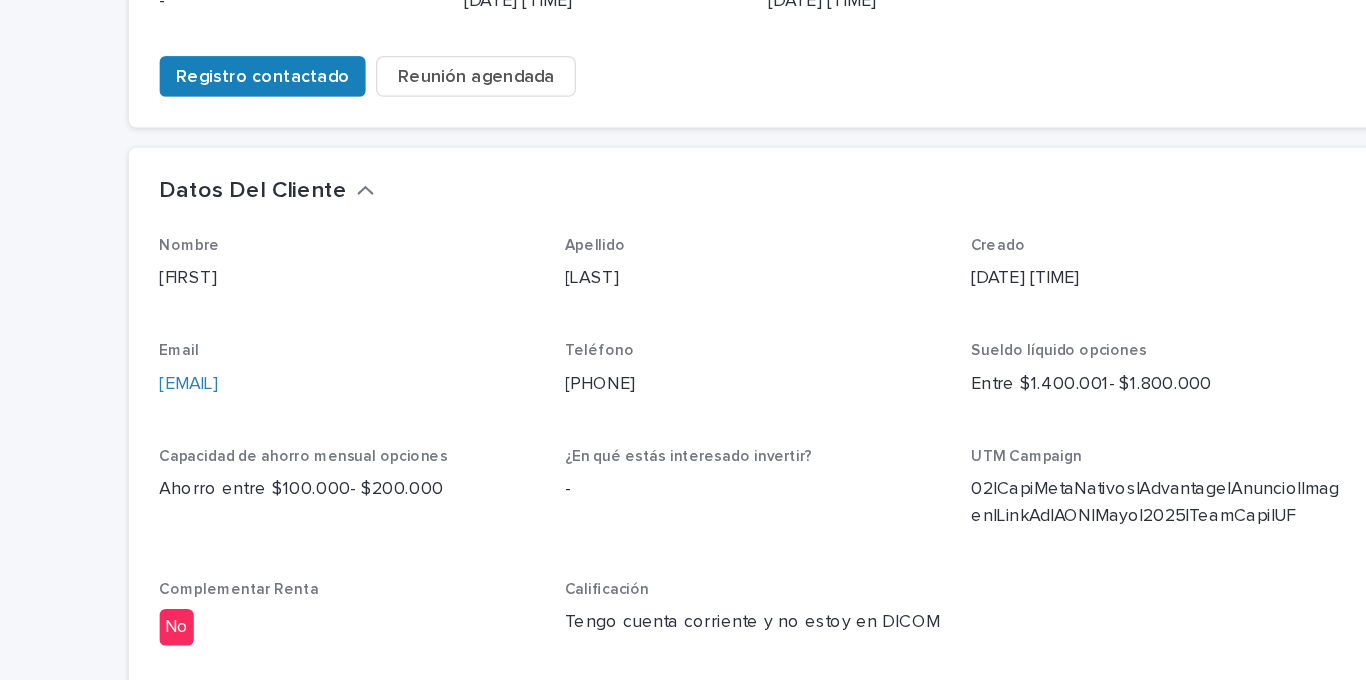 drag, startPoint x: 381, startPoint y: 359, endPoint x: 204, endPoint y: 348, distance: 177.34148 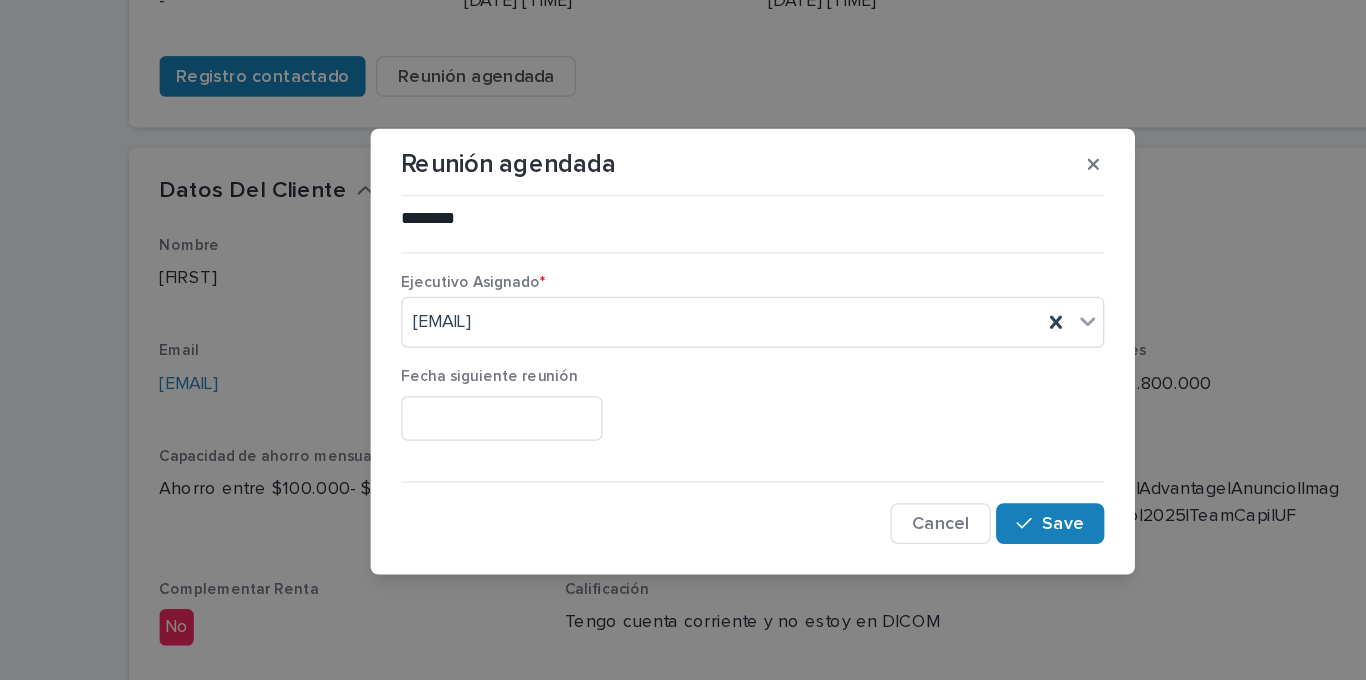 click at bounding box center (486, 392) 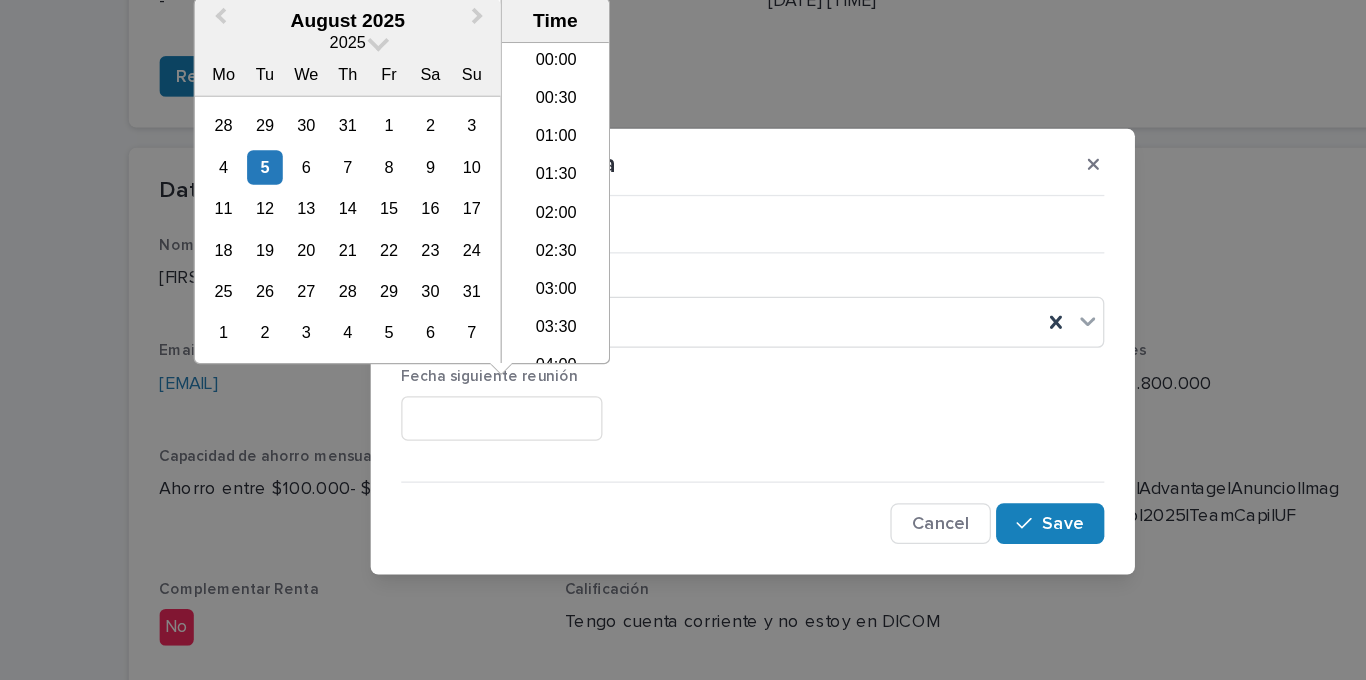 scroll, scrollTop: 610, scrollLeft: 0, axis: vertical 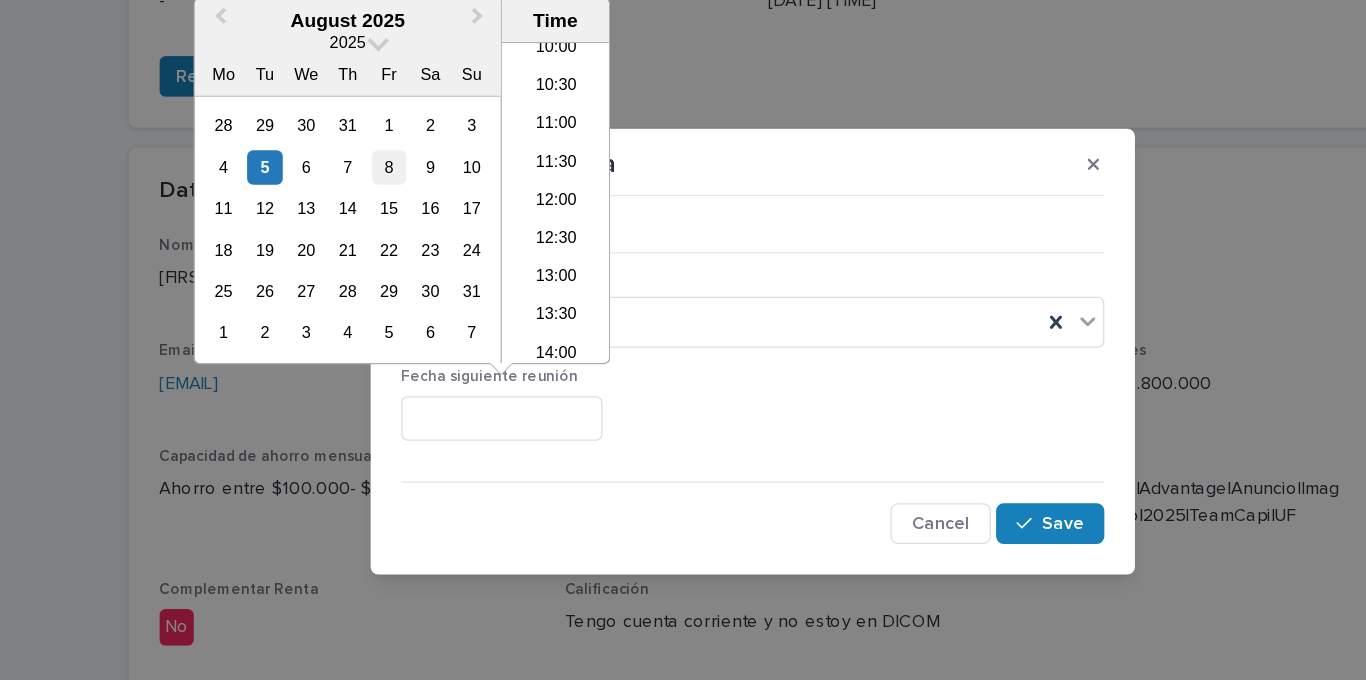 click on "8" at bounding box center [397, 195] 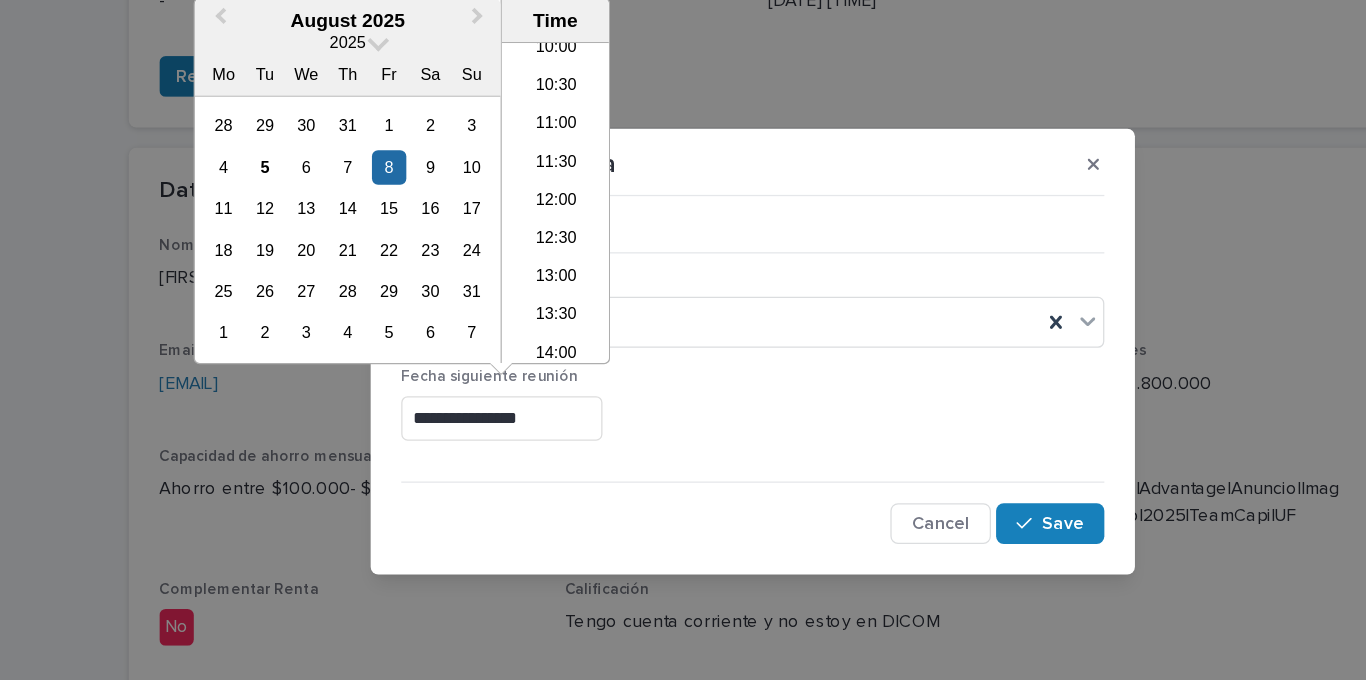 click on "**********" at bounding box center [486, 392] 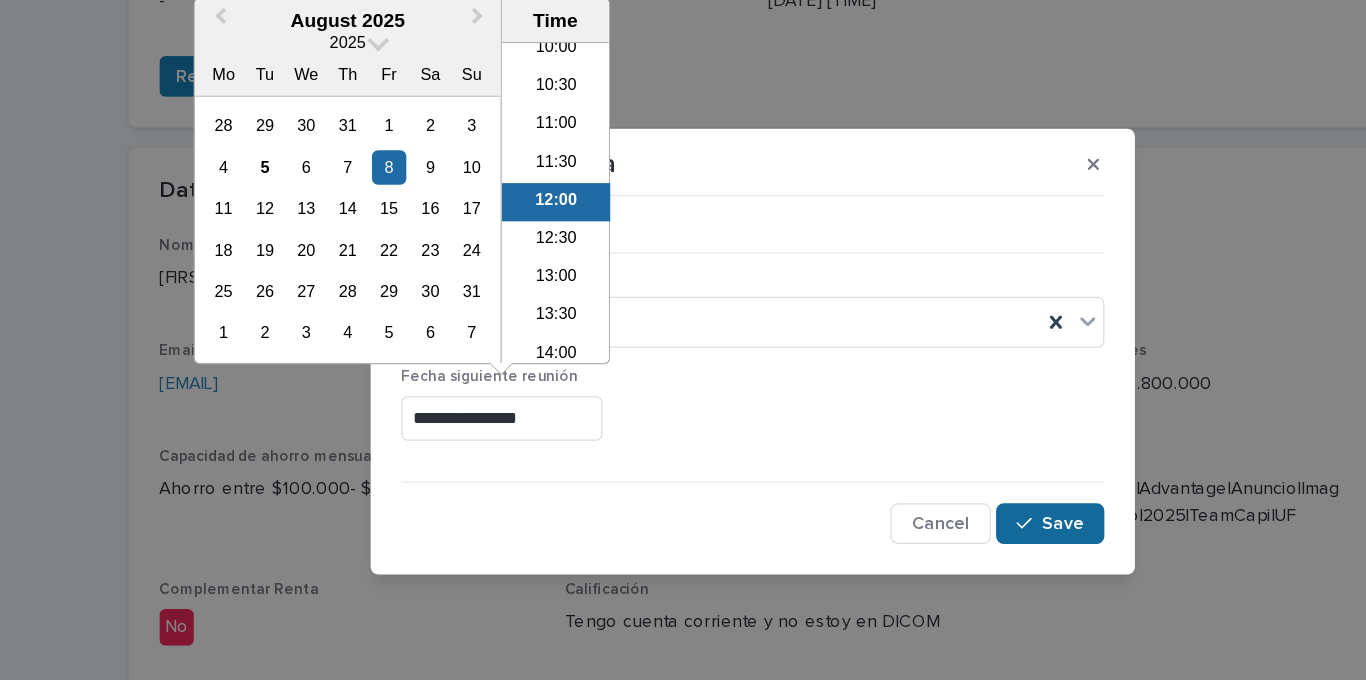 type on "**********" 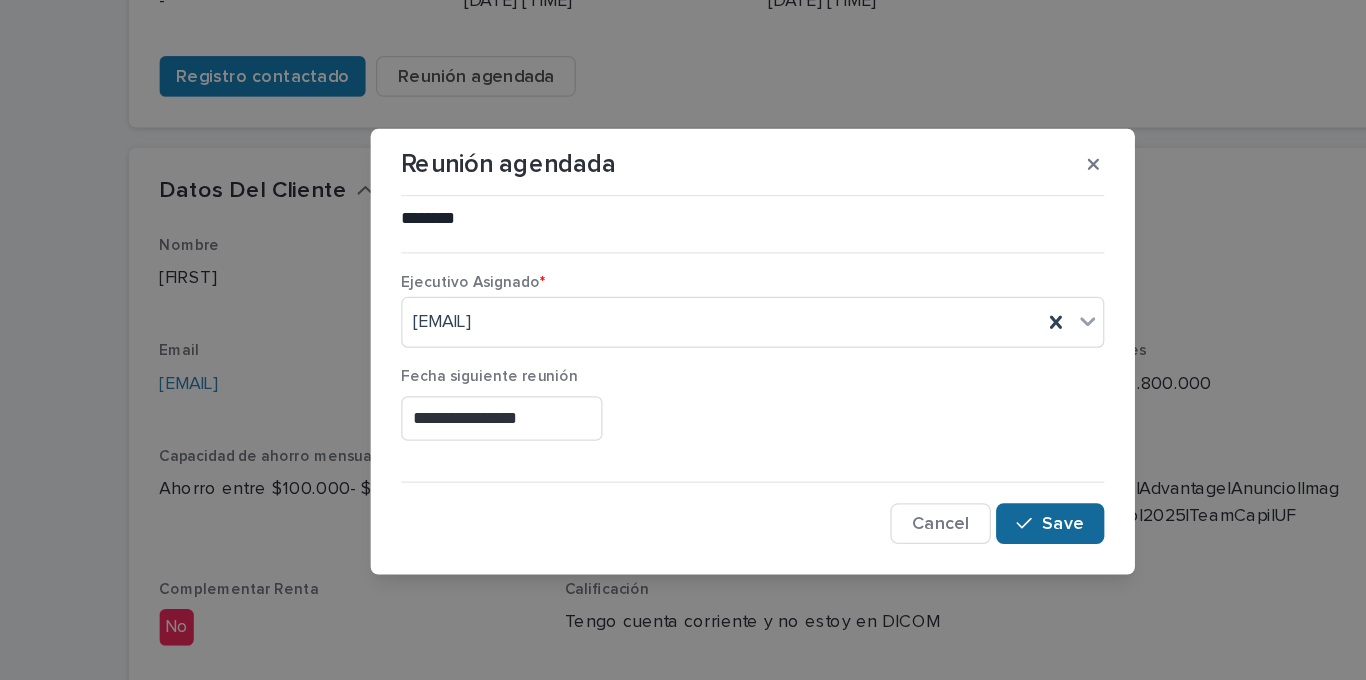 click on "Save" at bounding box center [916, 475] 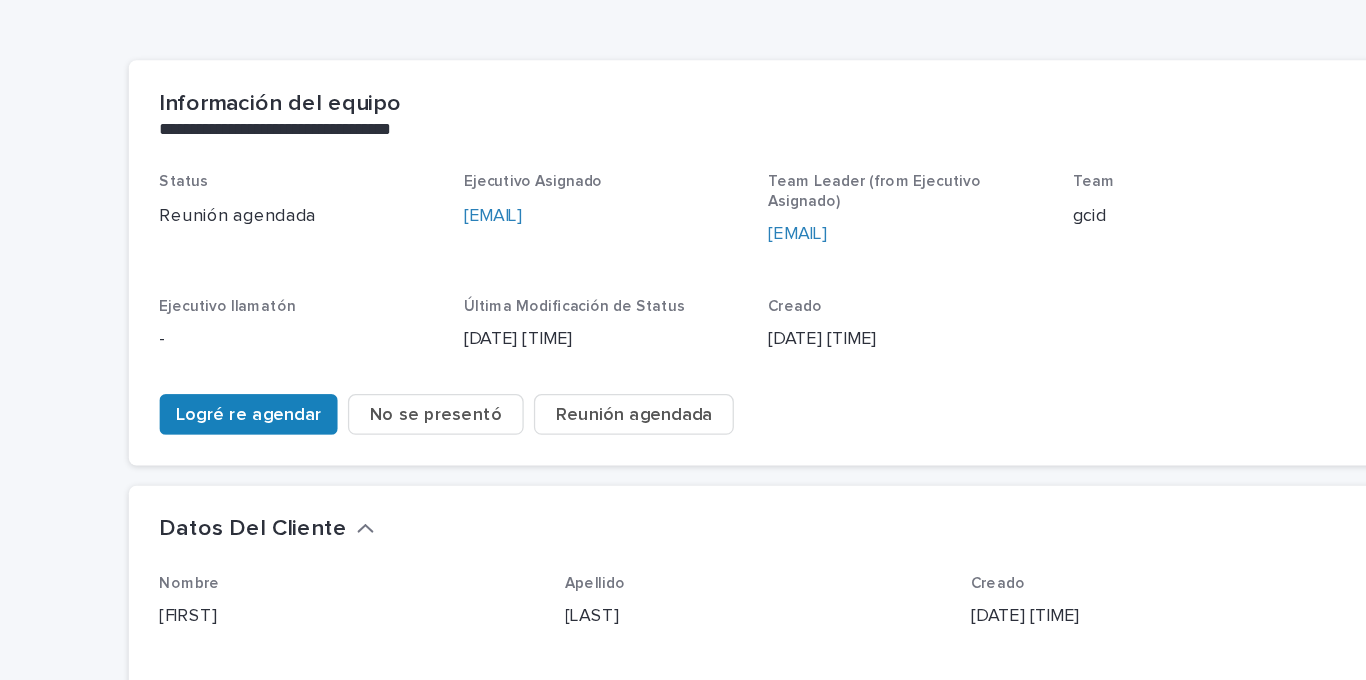 scroll, scrollTop: 0, scrollLeft: 0, axis: both 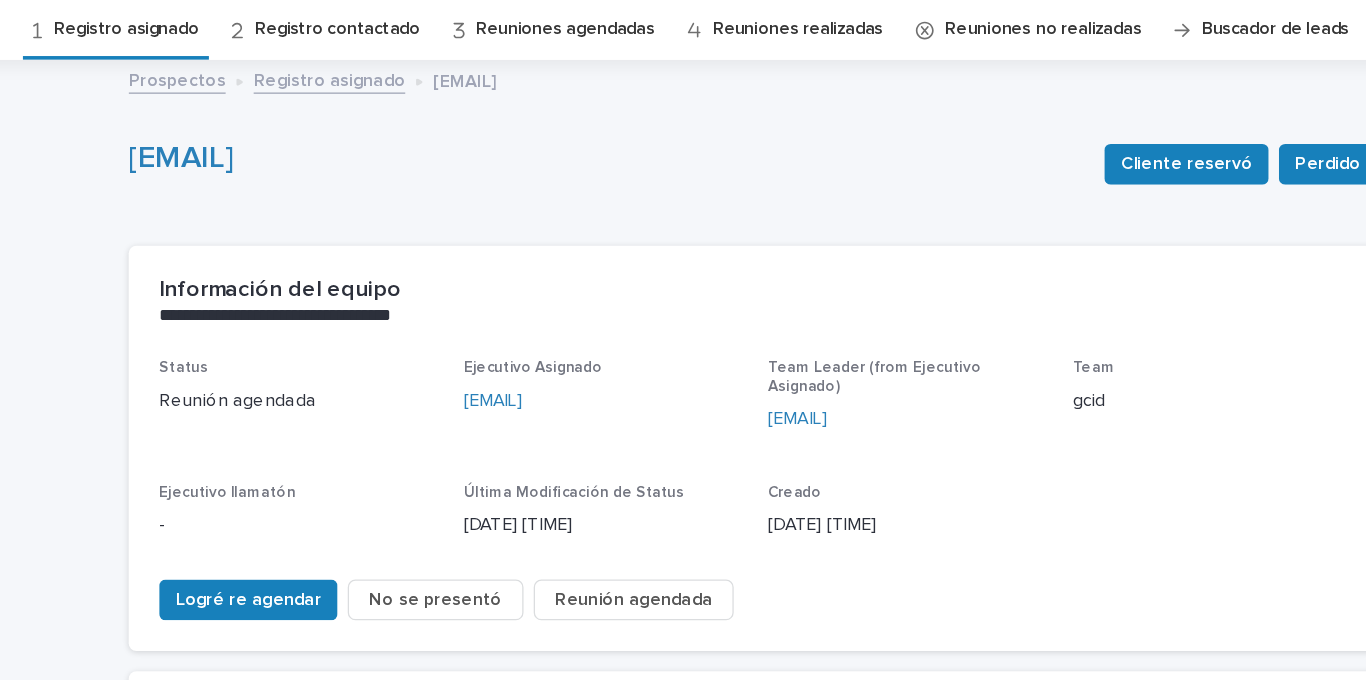 click on "Registro asignado" at bounding box center [191, 87] 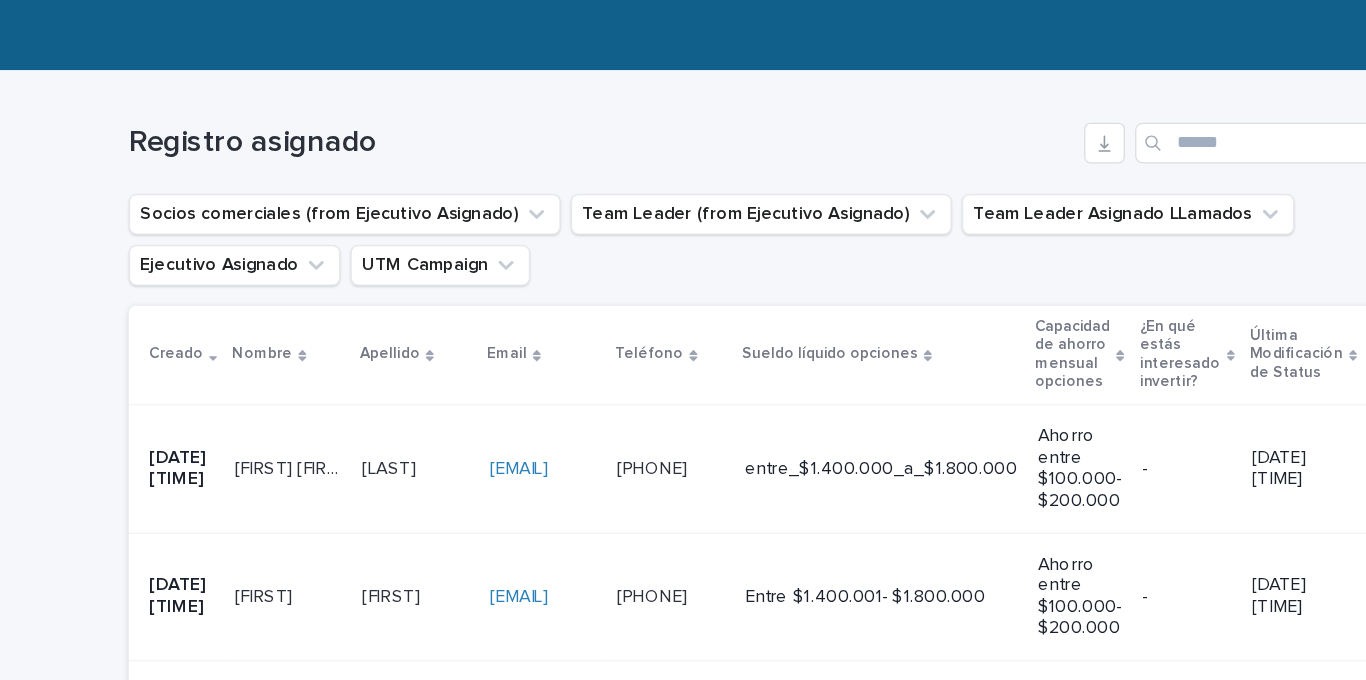 scroll, scrollTop: 377, scrollLeft: 0, axis: vertical 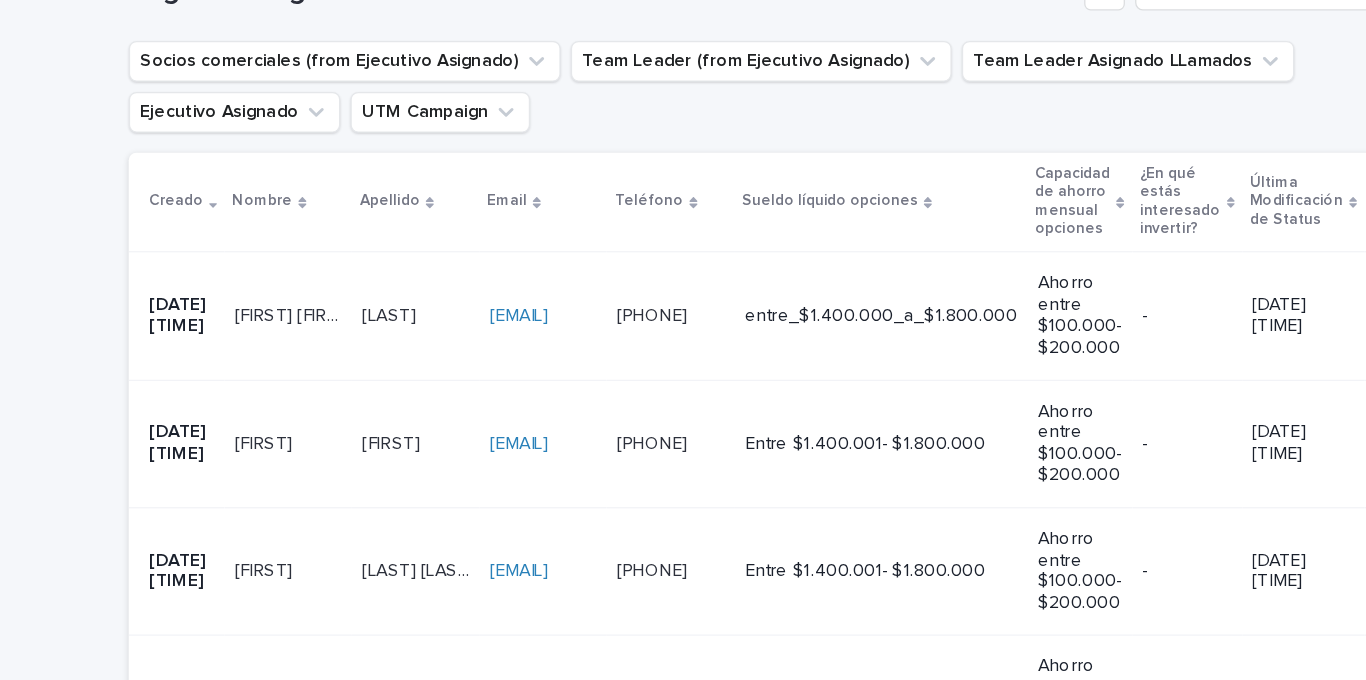 click on "[FIRST] [FIRST]" at bounding box center (418, 248) 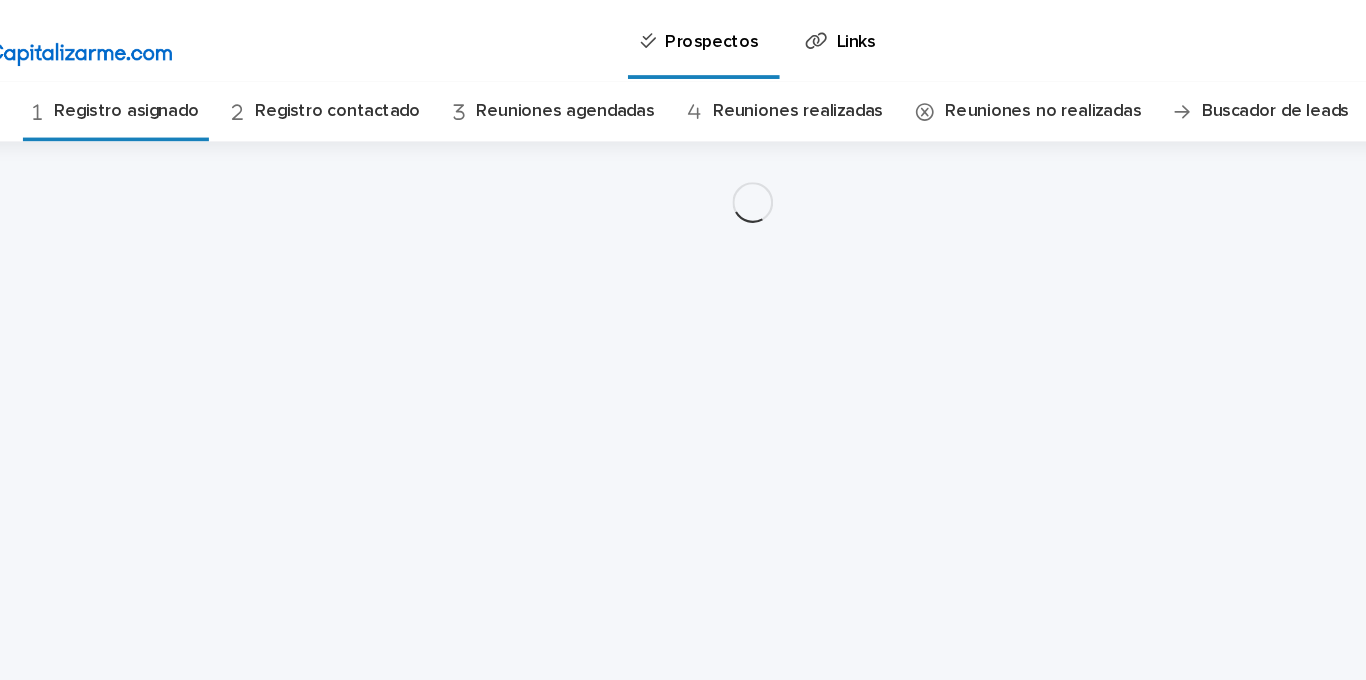scroll, scrollTop: 0, scrollLeft: 0, axis: both 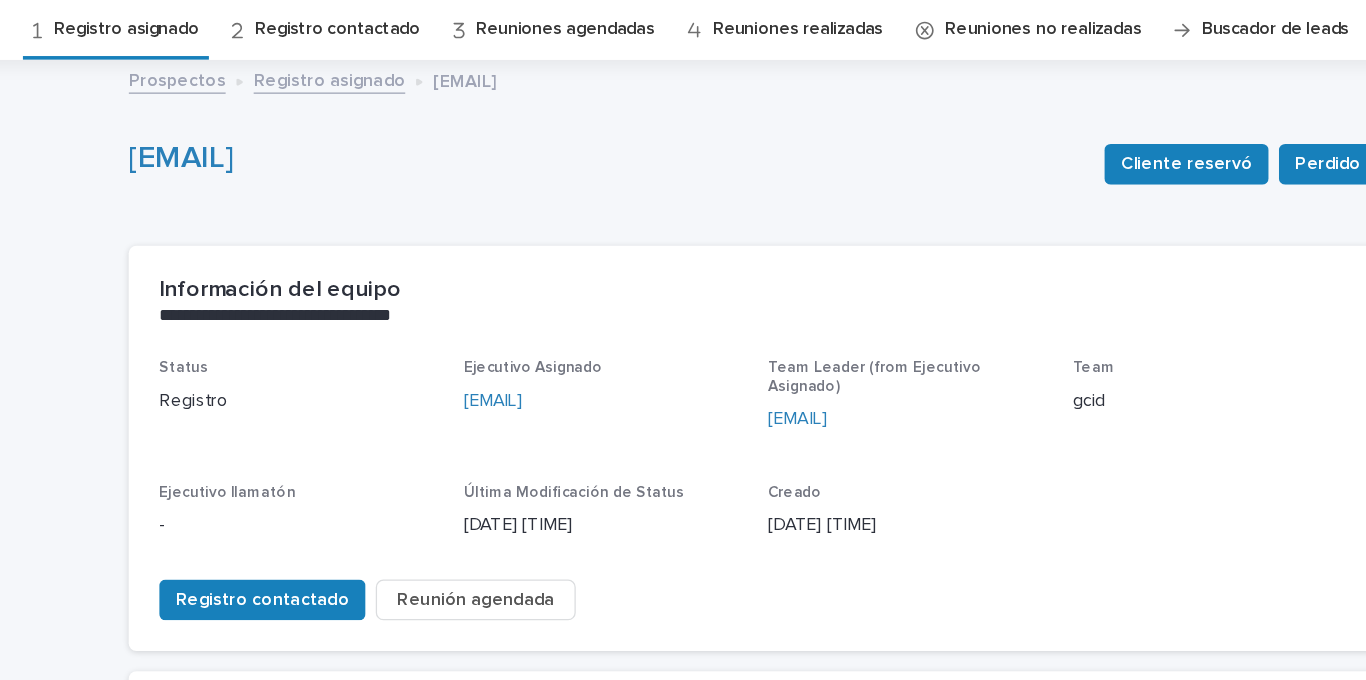 click on "Registro asignado" at bounding box center (191, 87) 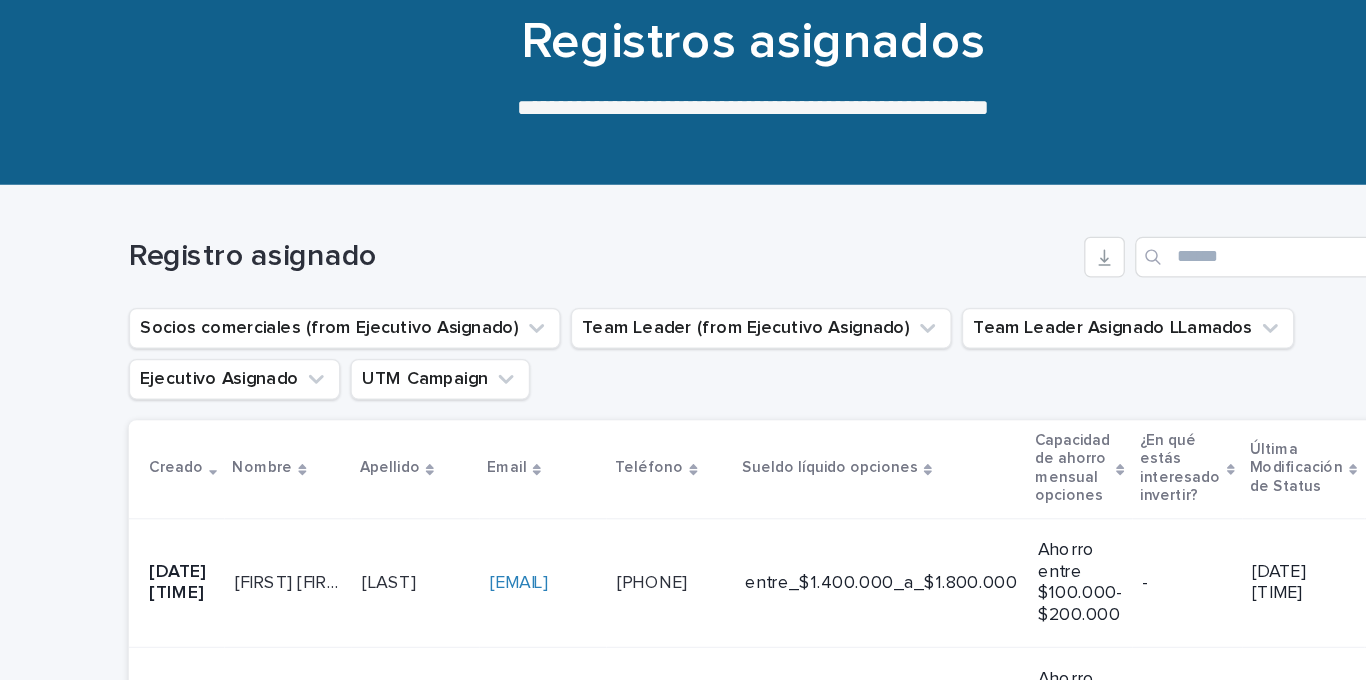 scroll, scrollTop: 306, scrollLeft: 0, axis: vertical 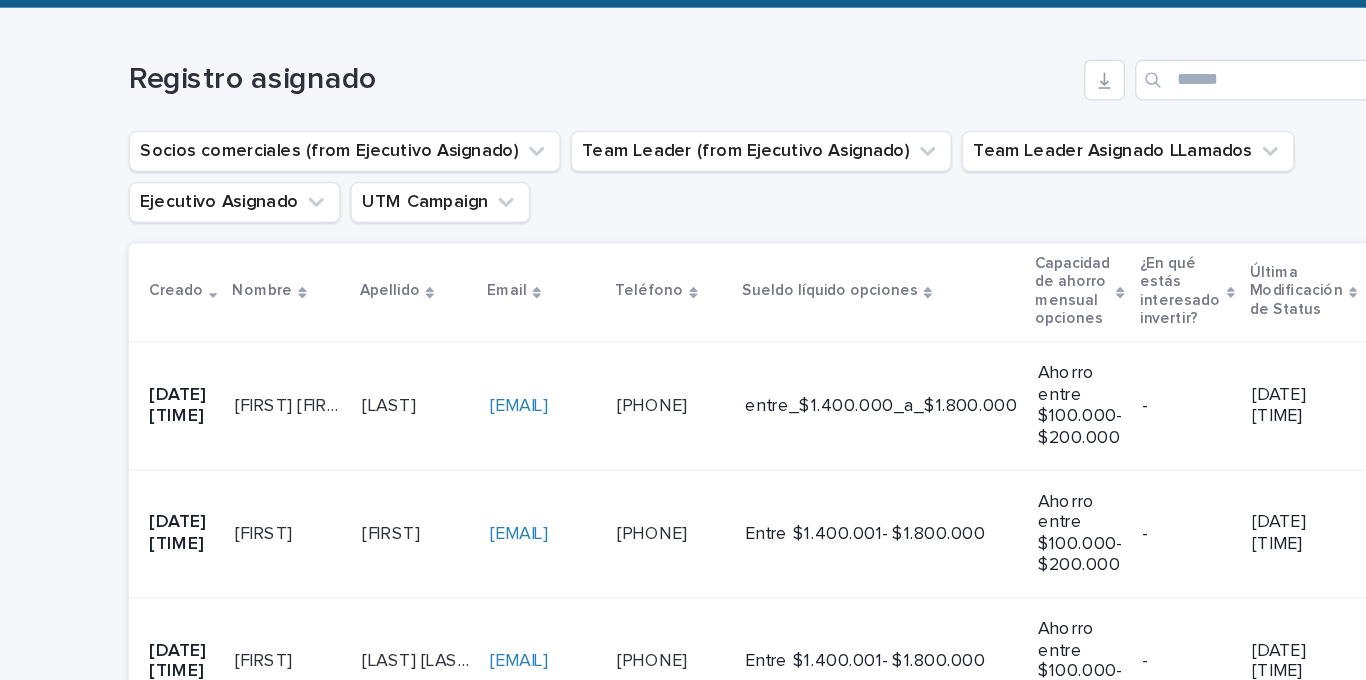 click on "[LAST]" at bounding box center (399, 317) 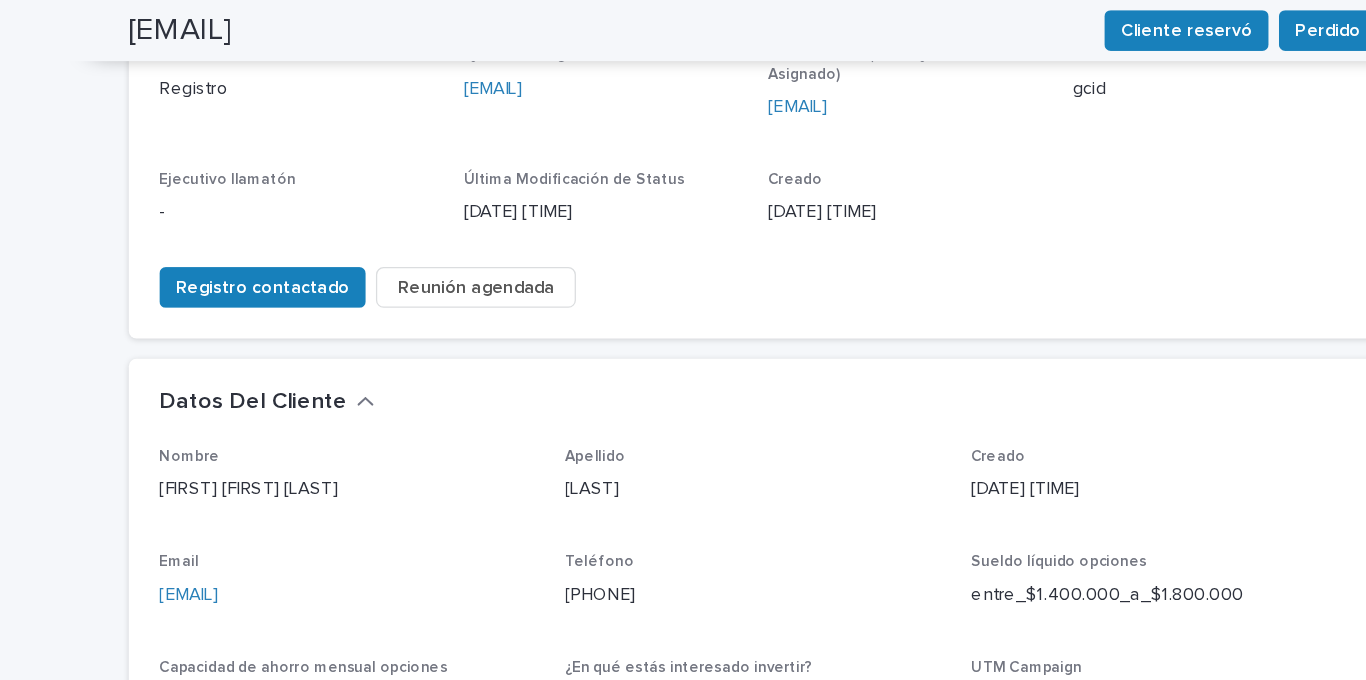 scroll, scrollTop: 118, scrollLeft: 0, axis: vertical 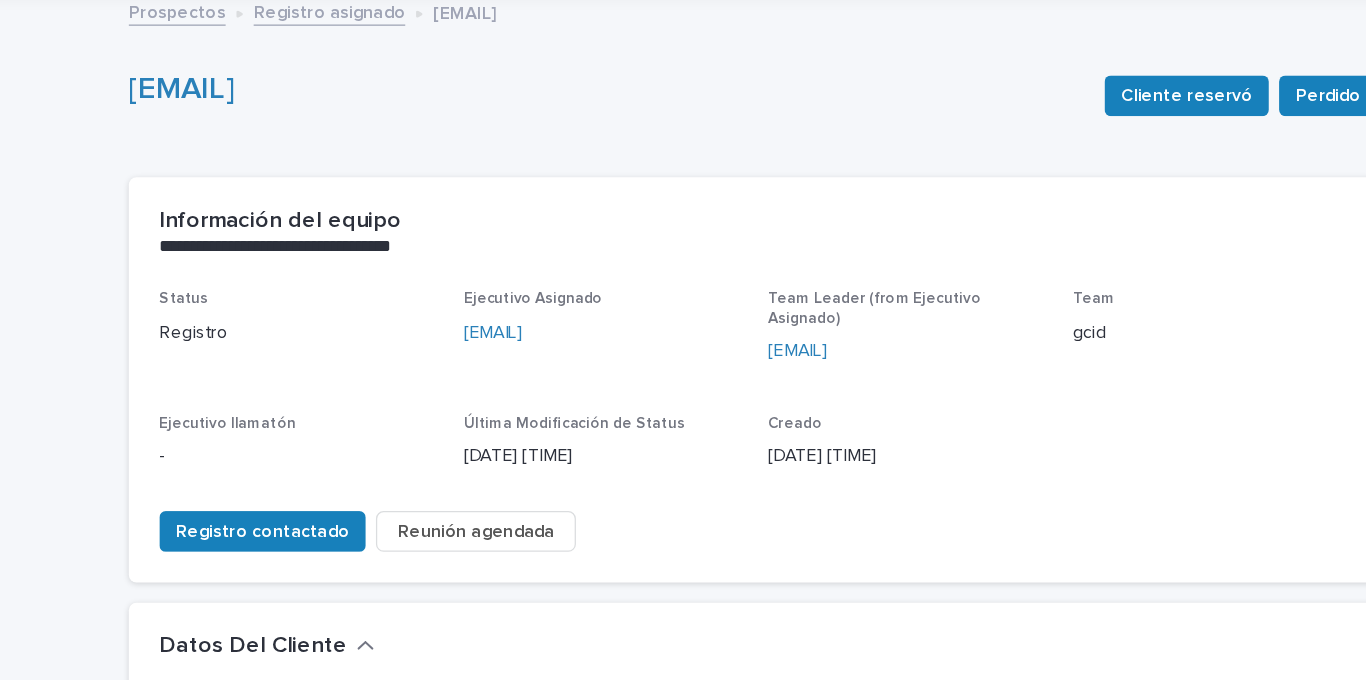 click on "Reunión agendada" at bounding box center (465, 417) 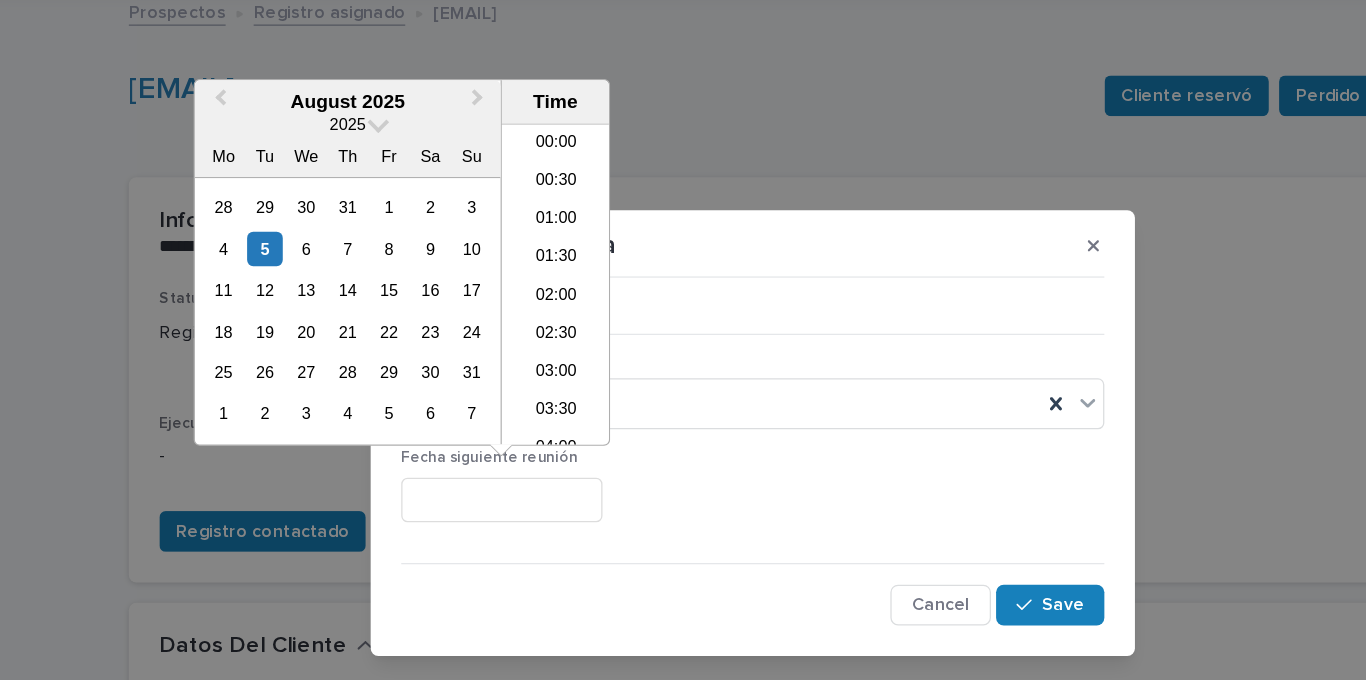 click at bounding box center (486, 392) 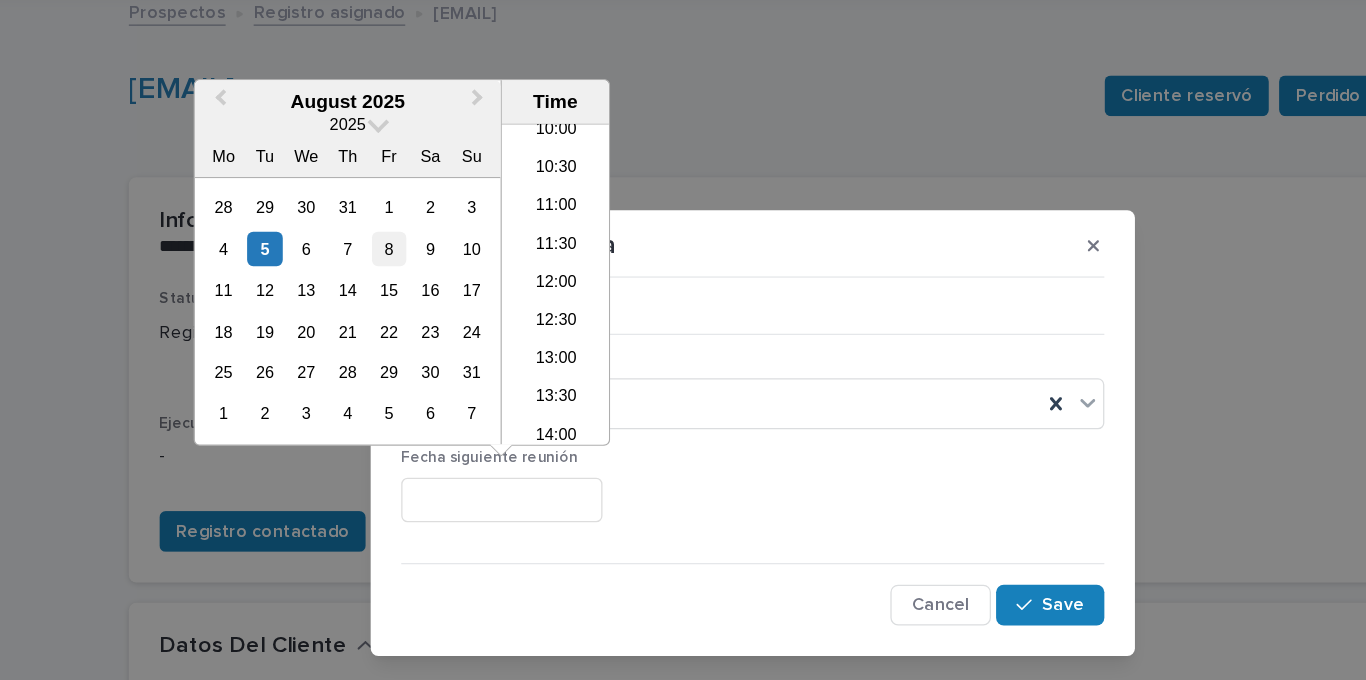 click on "8" at bounding box center [397, 195] 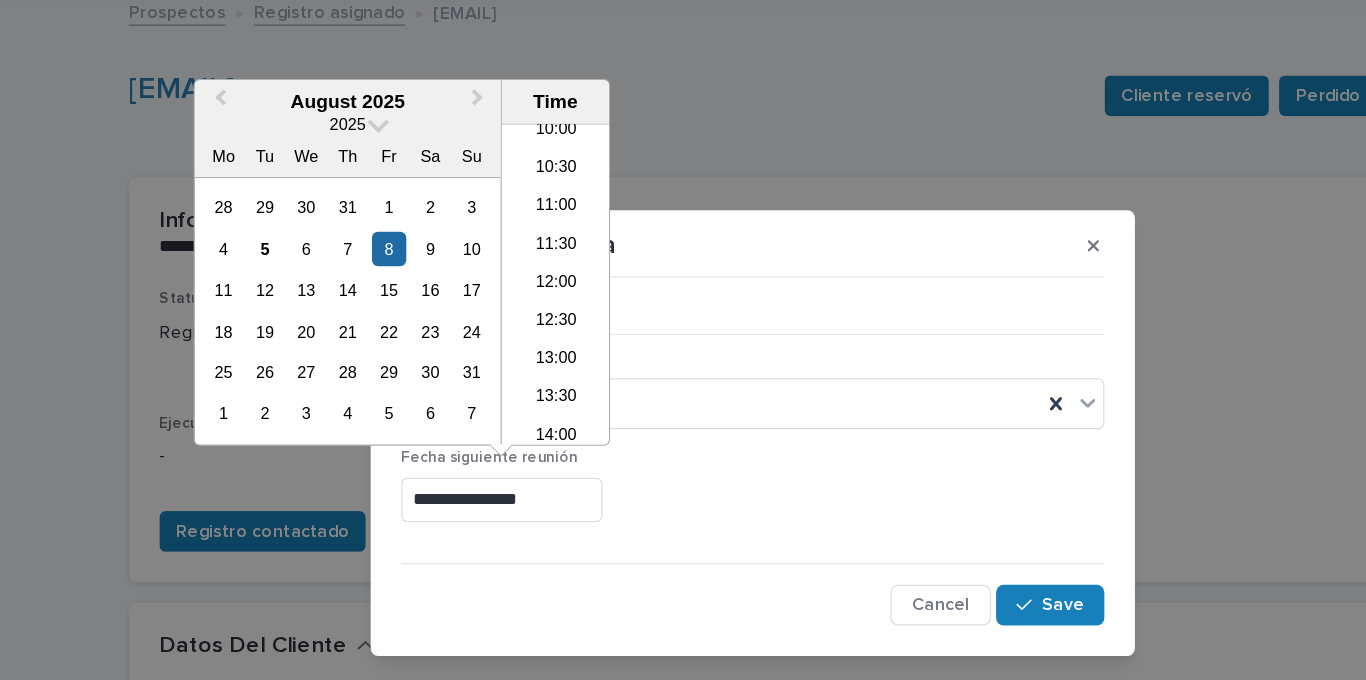 click on "**********" at bounding box center [486, 392] 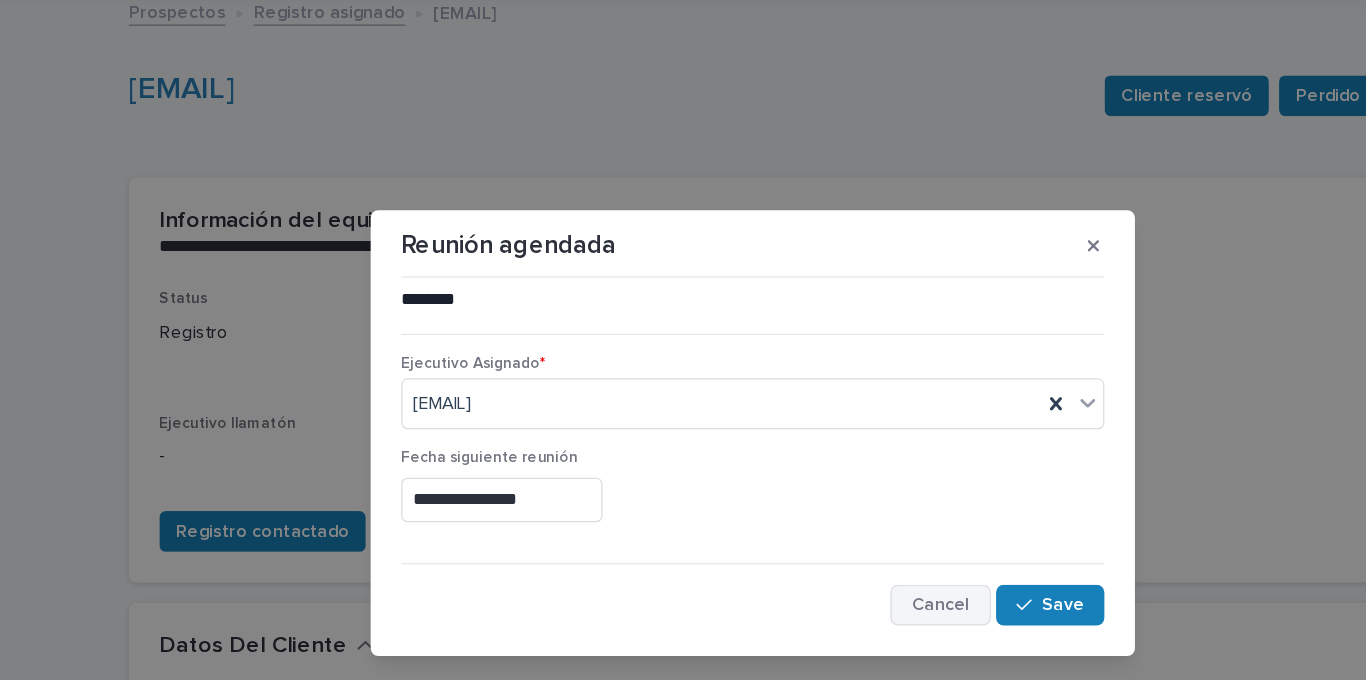 click on "Cancel" at bounding box center [830, 475] 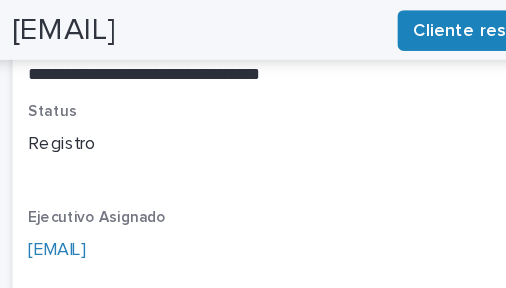 scroll, scrollTop: 77, scrollLeft: 0, axis: vertical 